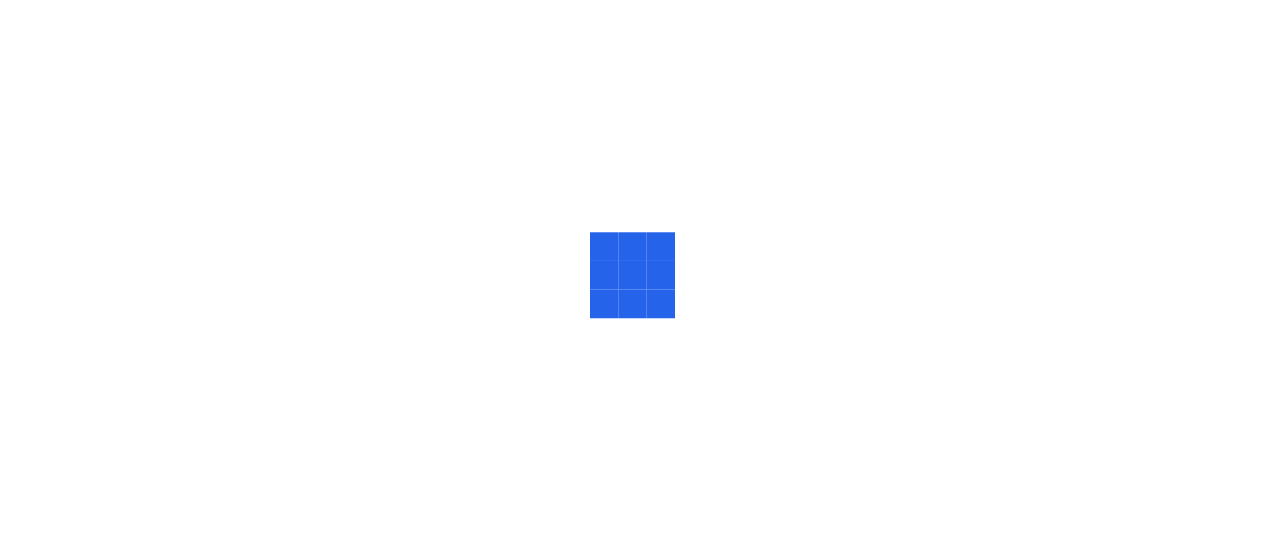 scroll, scrollTop: 0, scrollLeft: 0, axis: both 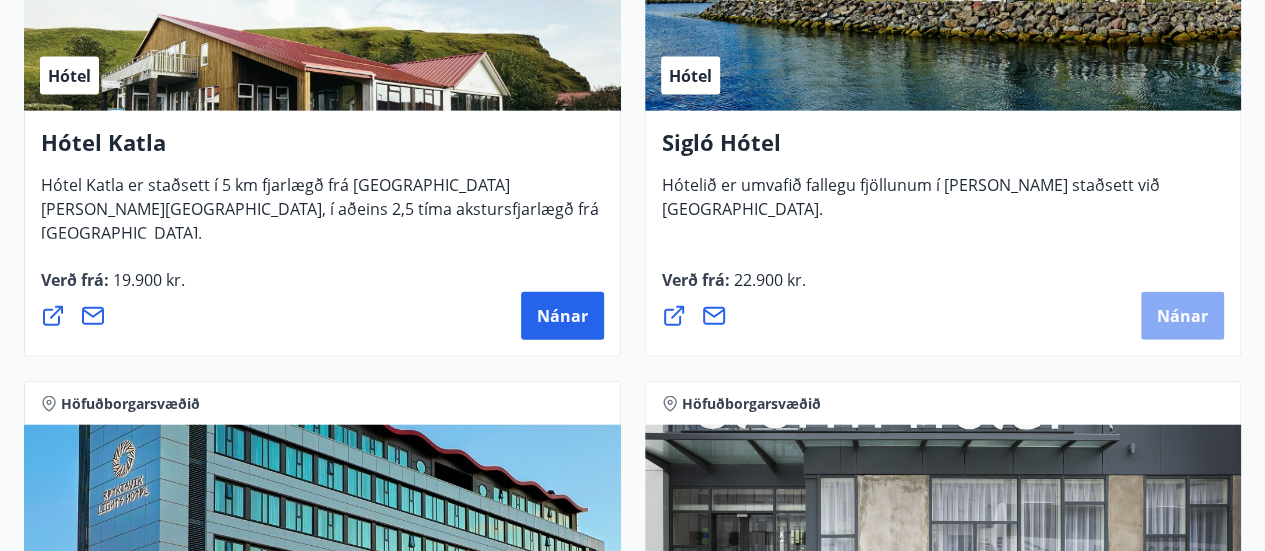 click on "Nánar" at bounding box center (1182, 316) 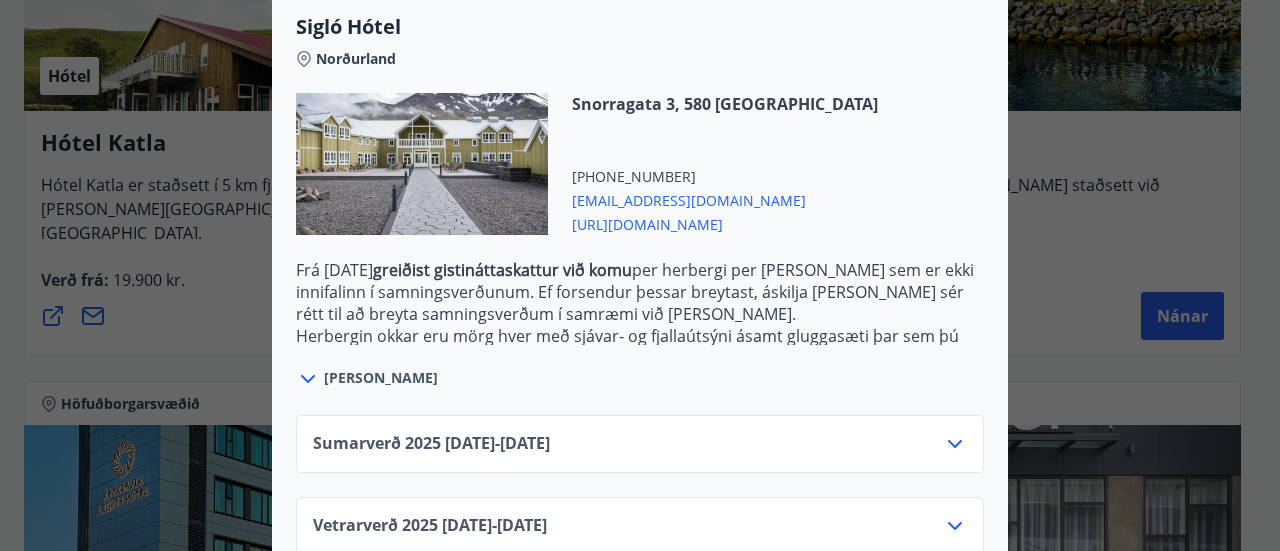 scroll, scrollTop: 588, scrollLeft: 0, axis: vertical 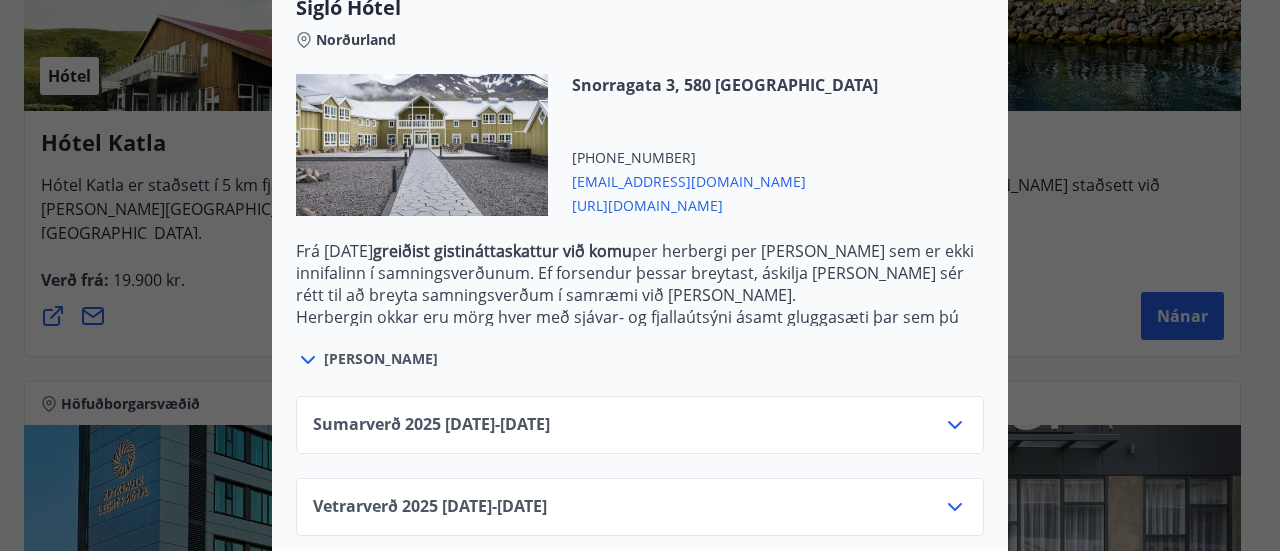 click 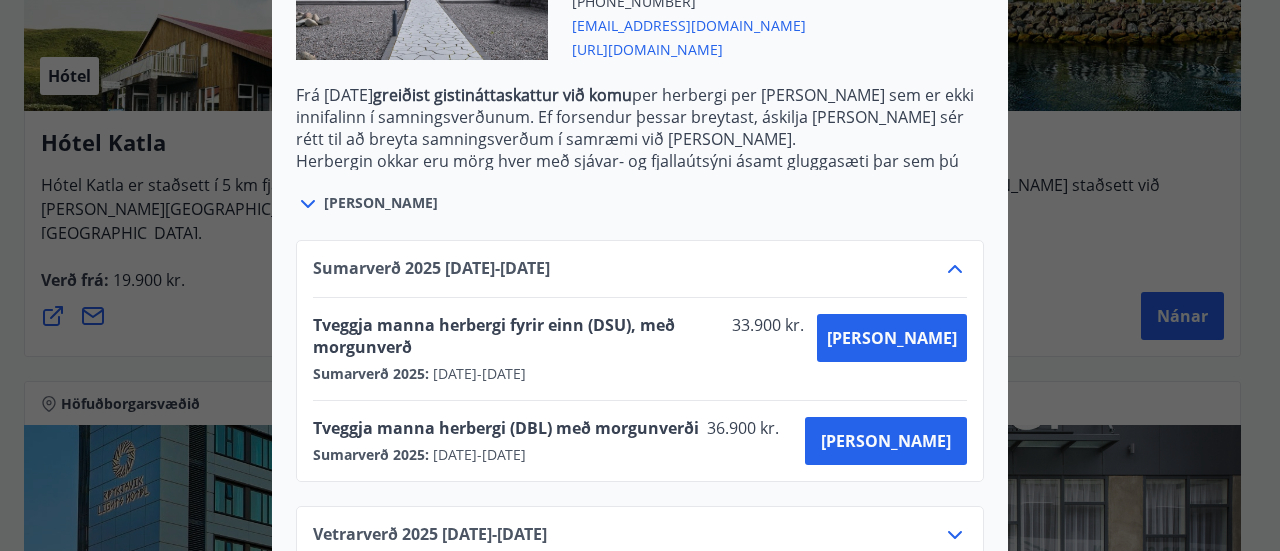 scroll, scrollTop: 750, scrollLeft: 0, axis: vertical 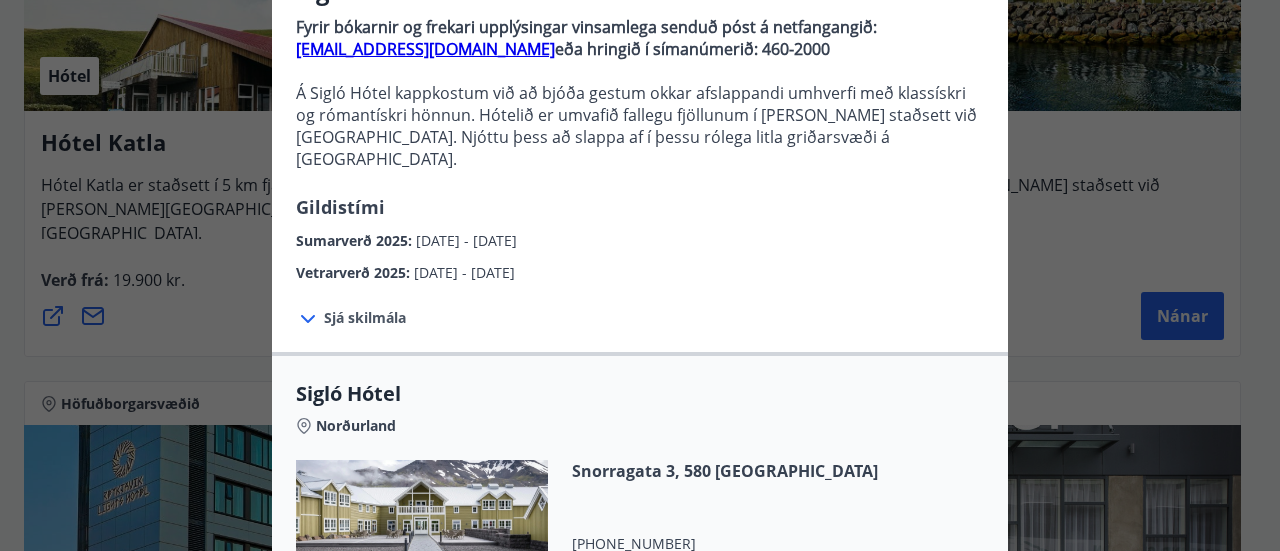 click on "Sjá skilmála" at bounding box center [365, 318] 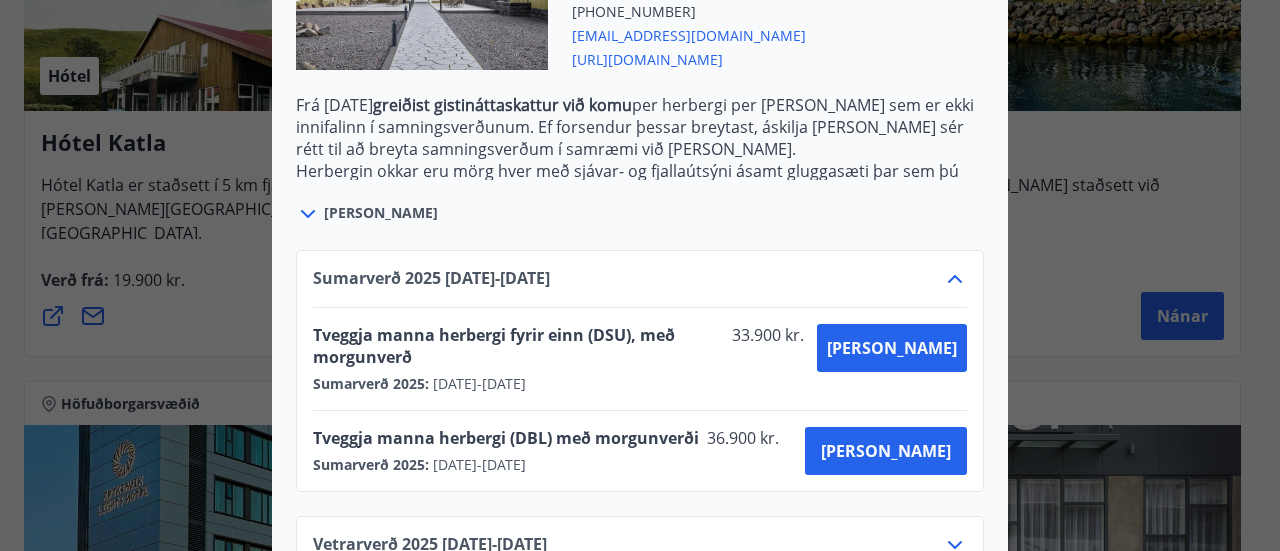 scroll, scrollTop: 932, scrollLeft: 0, axis: vertical 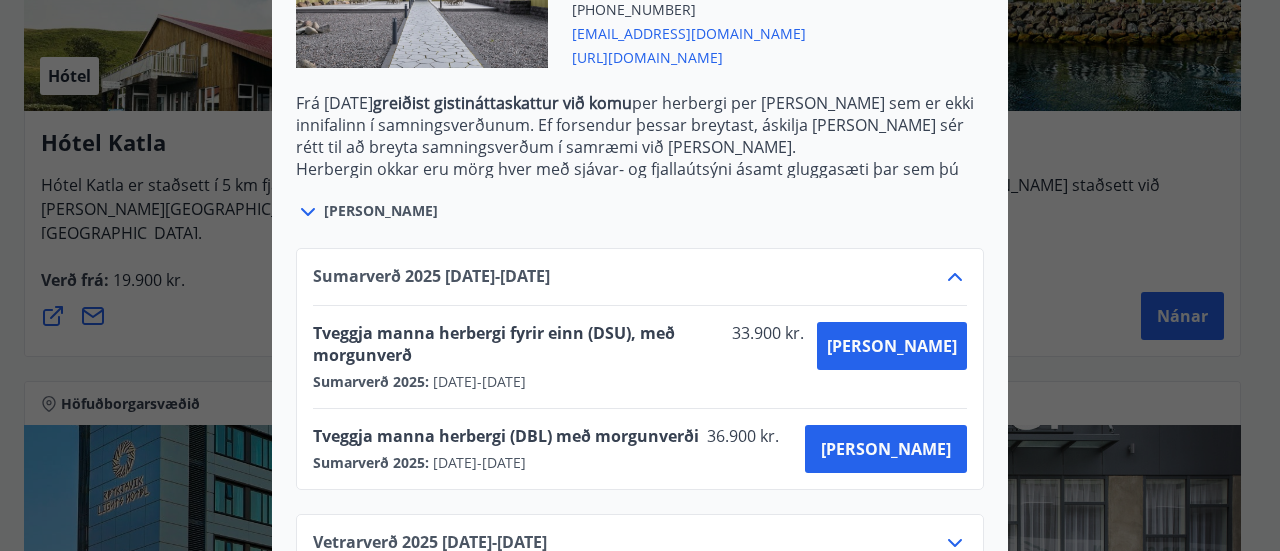click 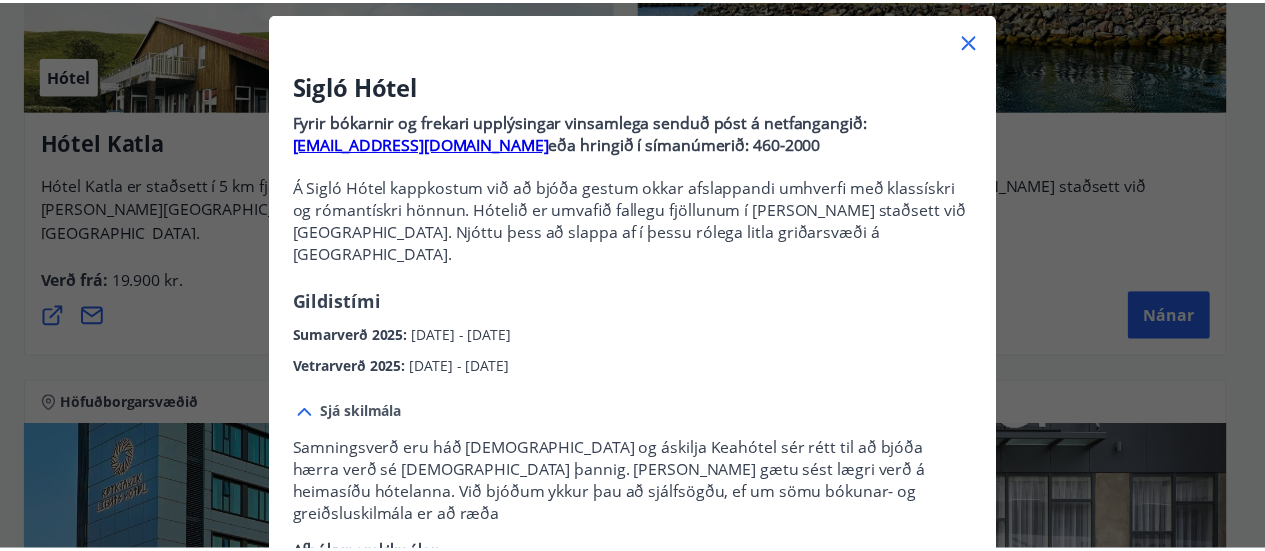 scroll, scrollTop: 0, scrollLeft: 0, axis: both 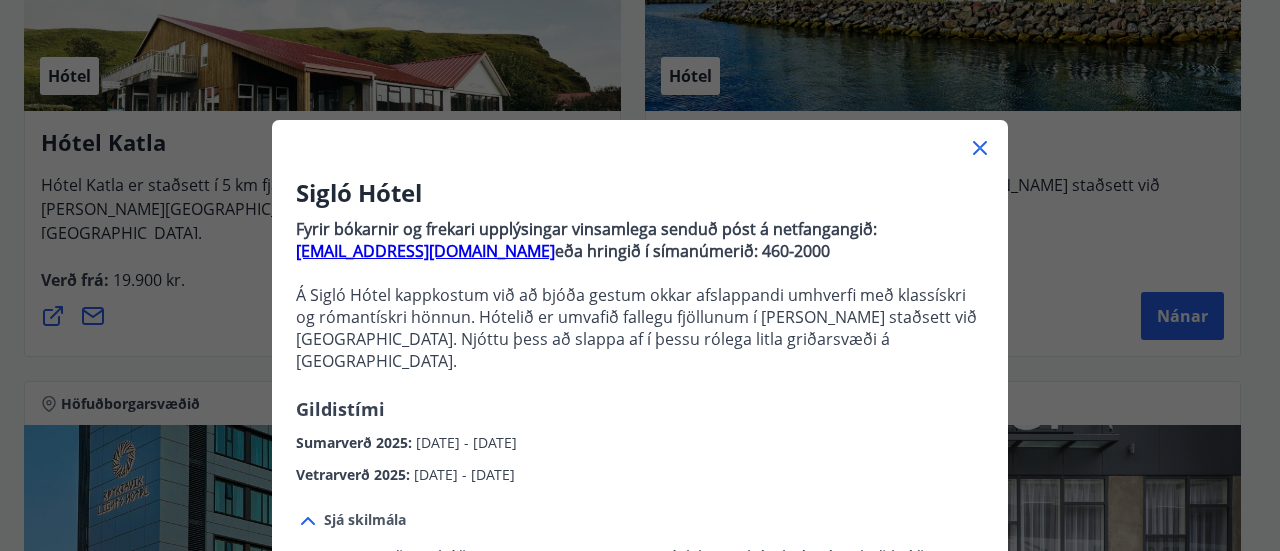 click 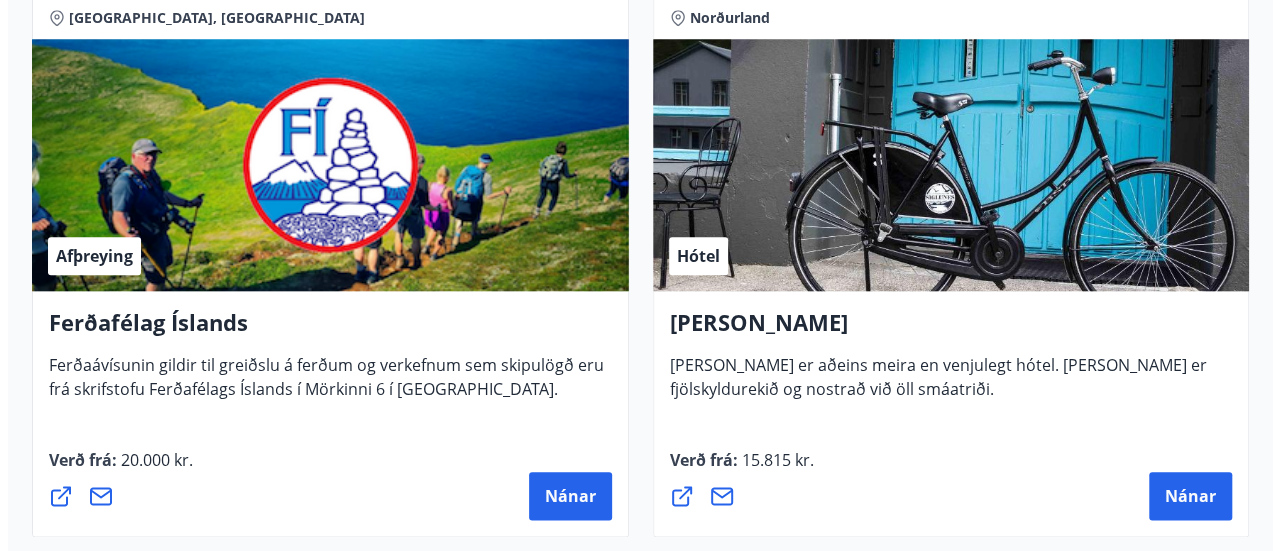 scroll, scrollTop: 918, scrollLeft: 0, axis: vertical 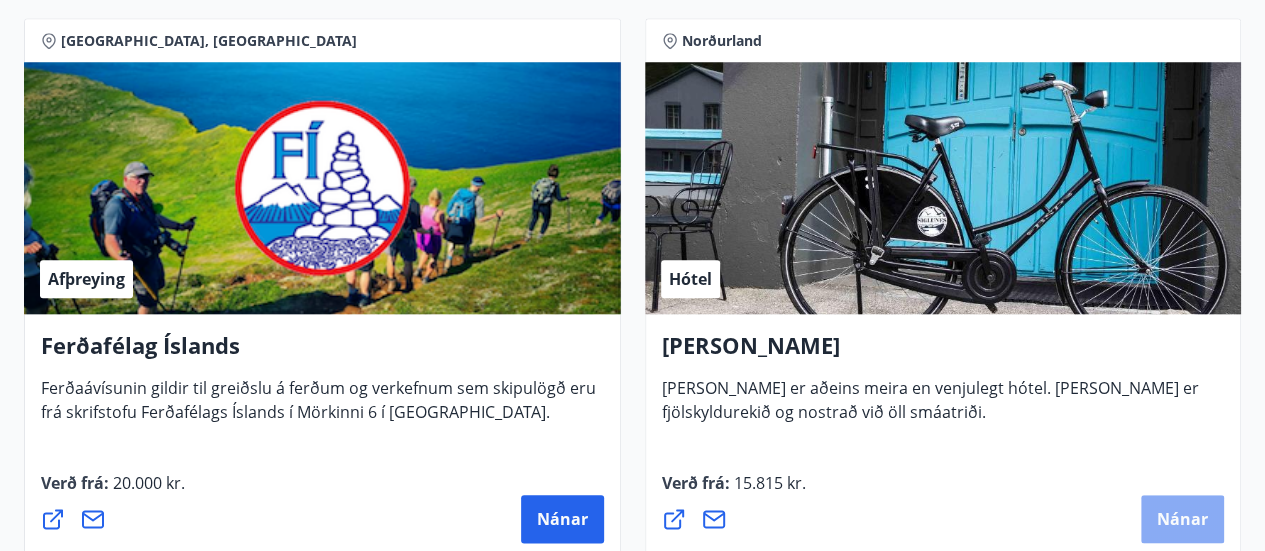click on "Nánar" at bounding box center [1182, 519] 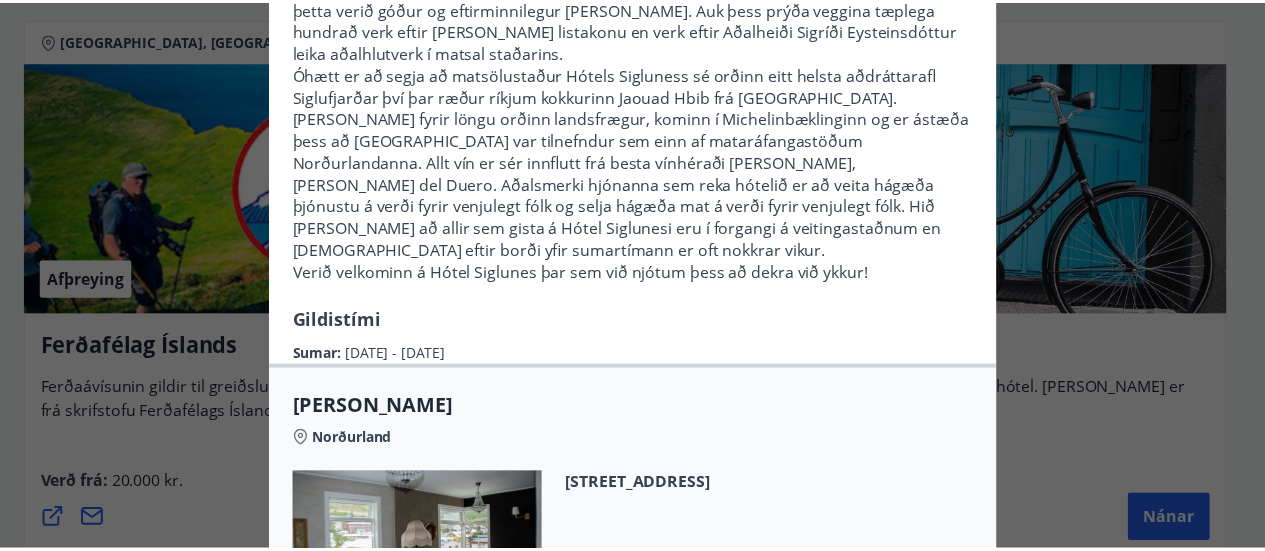 scroll, scrollTop: 0, scrollLeft: 0, axis: both 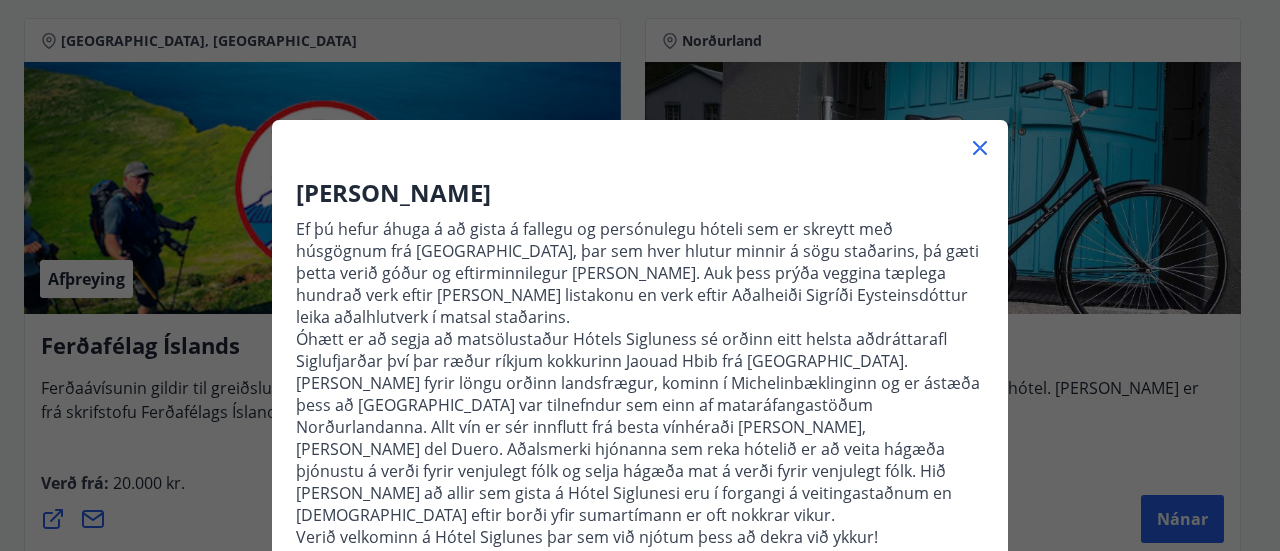 click 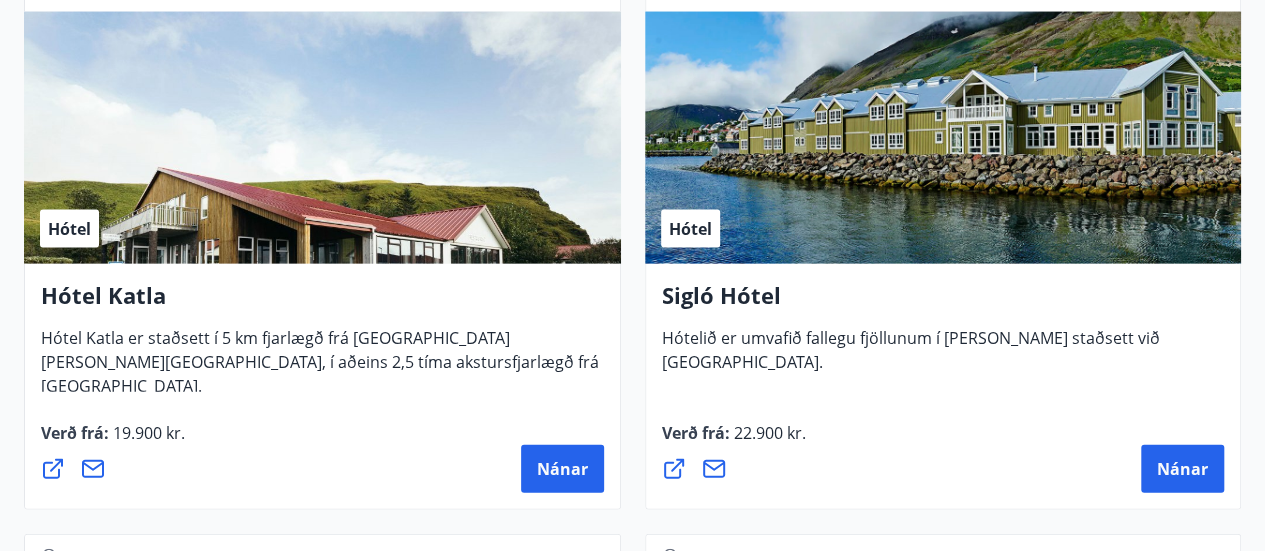 scroll, scrollTop: 2124, scrollLeft: 0, axis: vertical 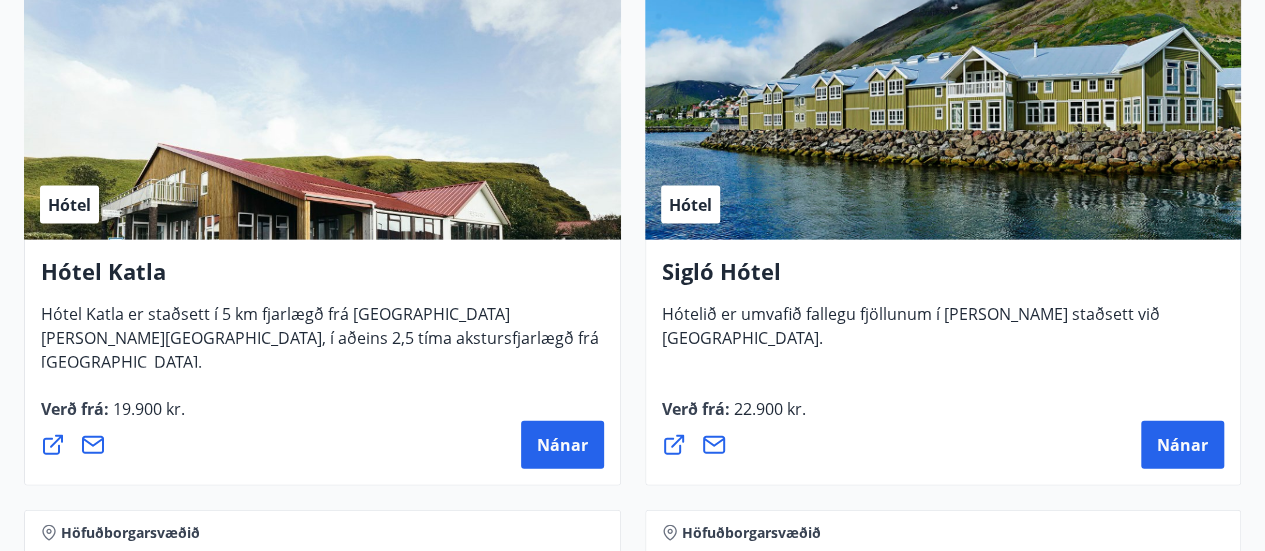 click 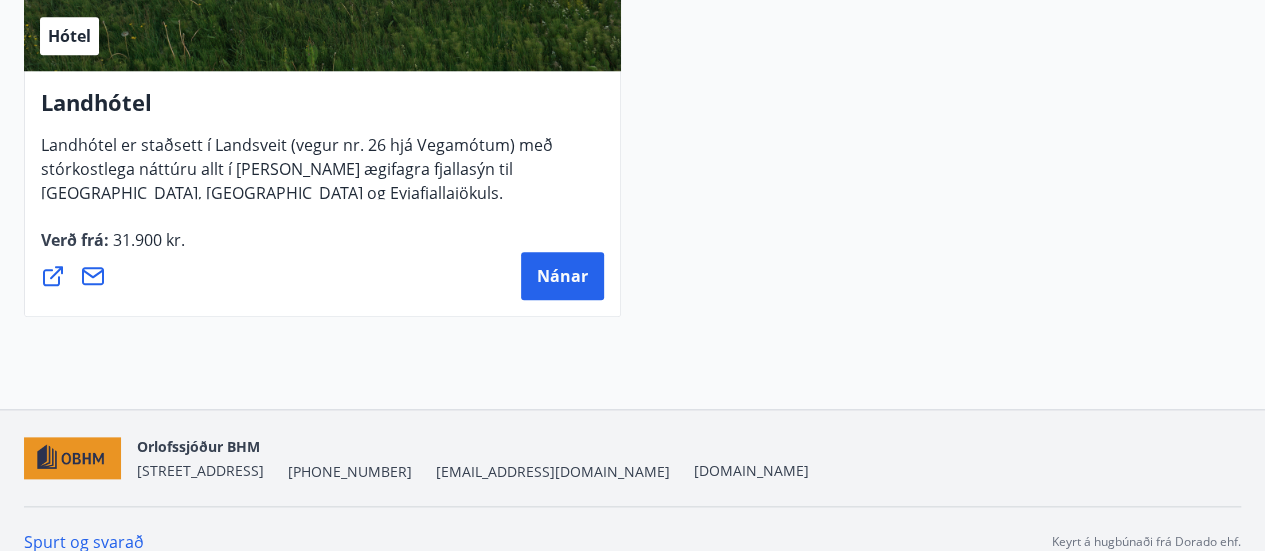 scroll, scrollTop: 8542, scrollLeft: 0, axis: vertical 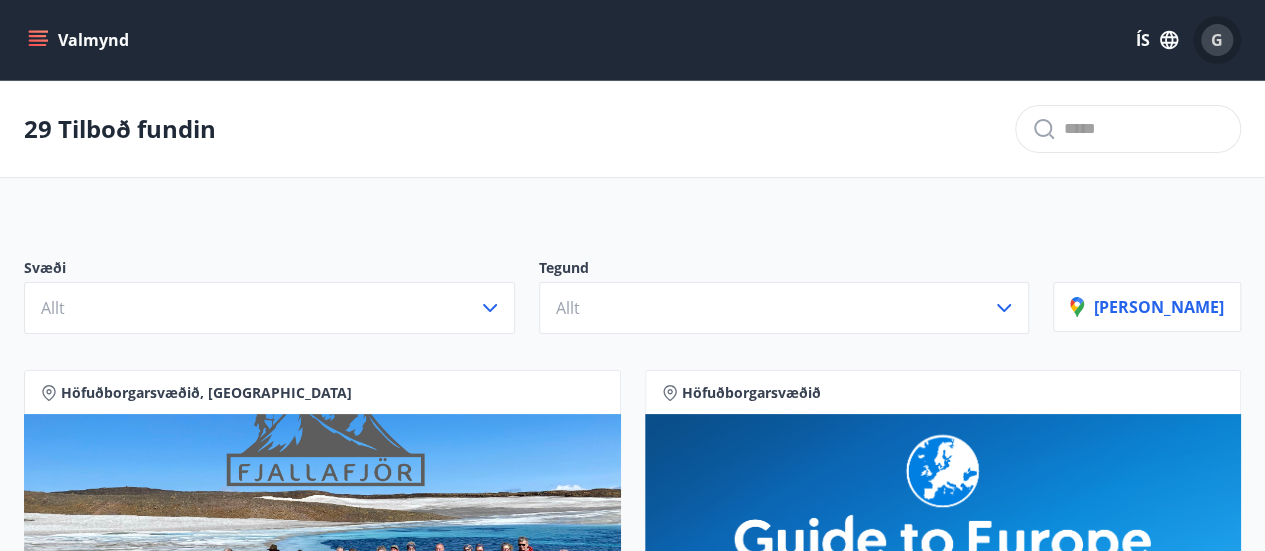 click on "G" at bounding box center (1217, 40) 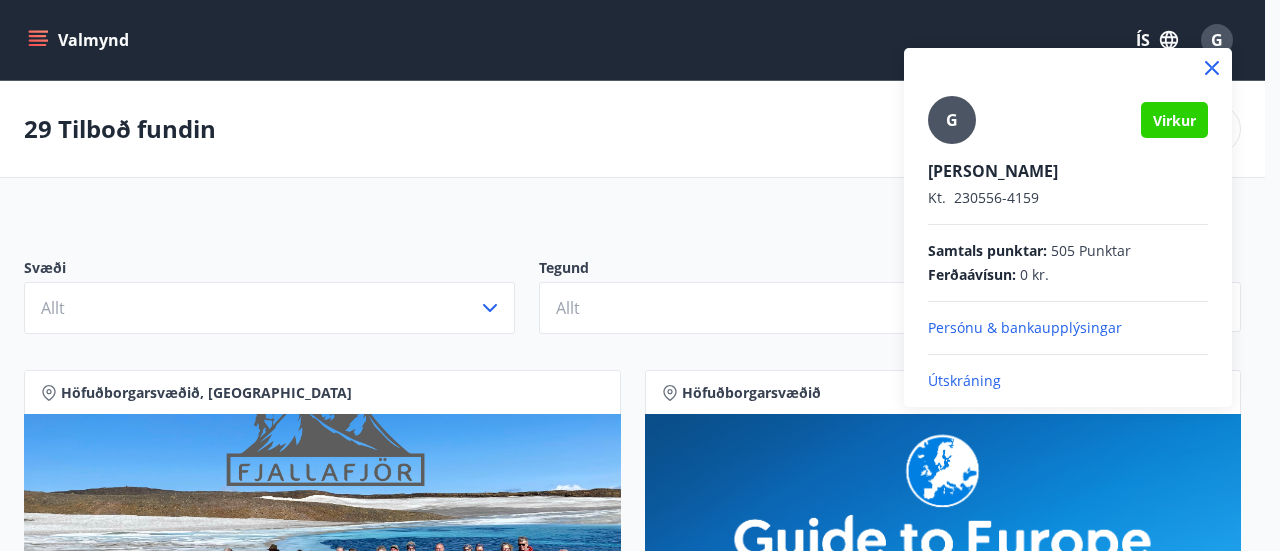 click on "Útskráning" at bounding box center [1068, 381] 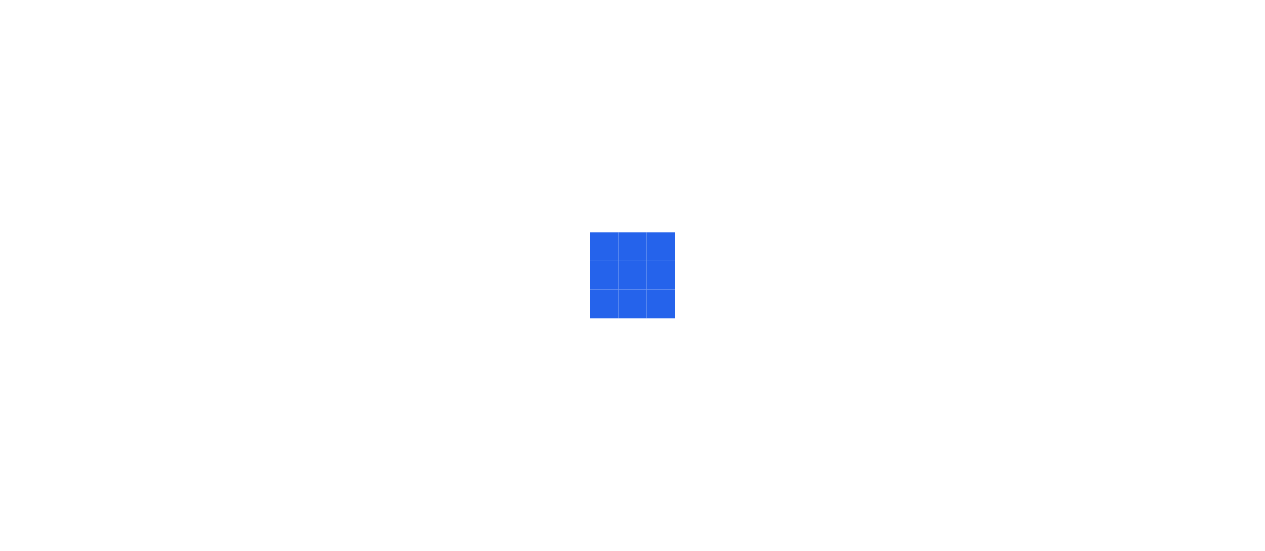scroll, scrollTop: 0, scrollLeft: 0, axis: both 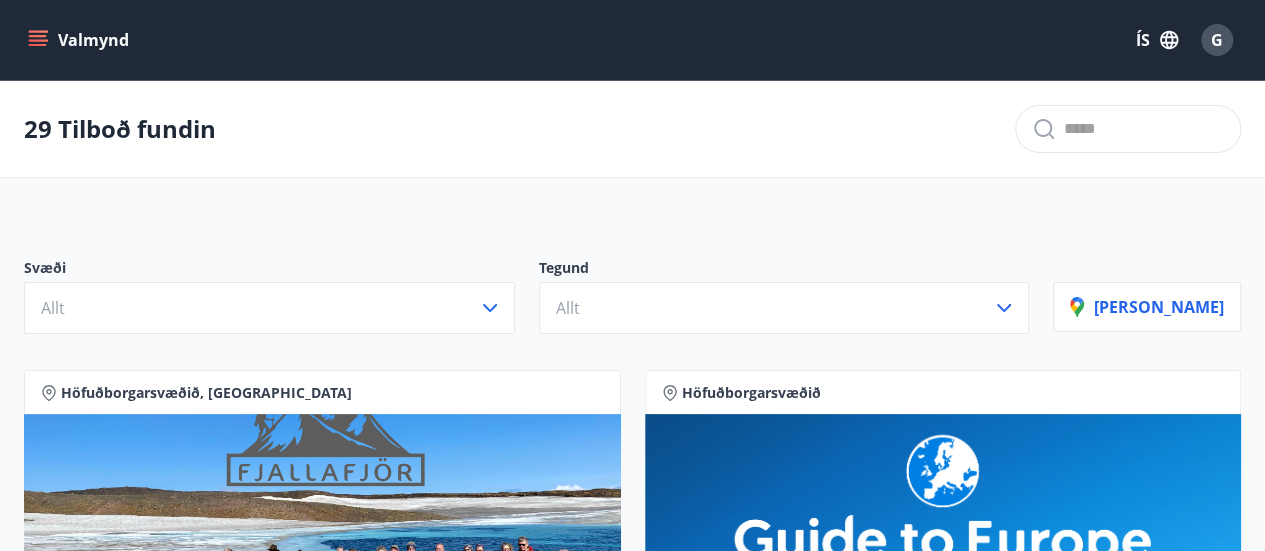 click 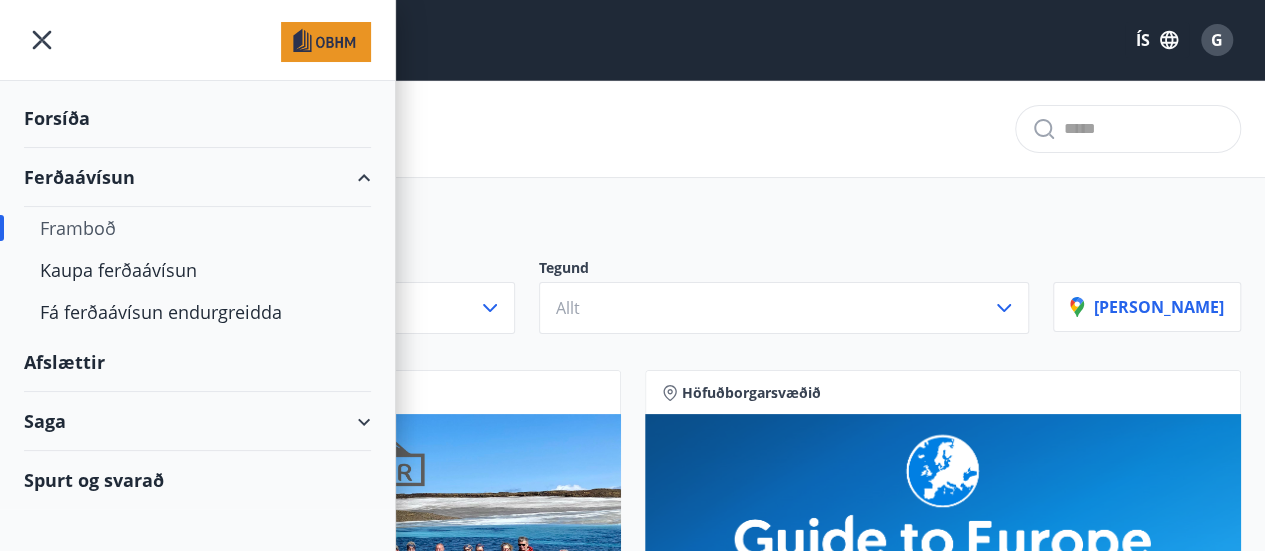 click on "Framboð" at bounding box center (197, 228) 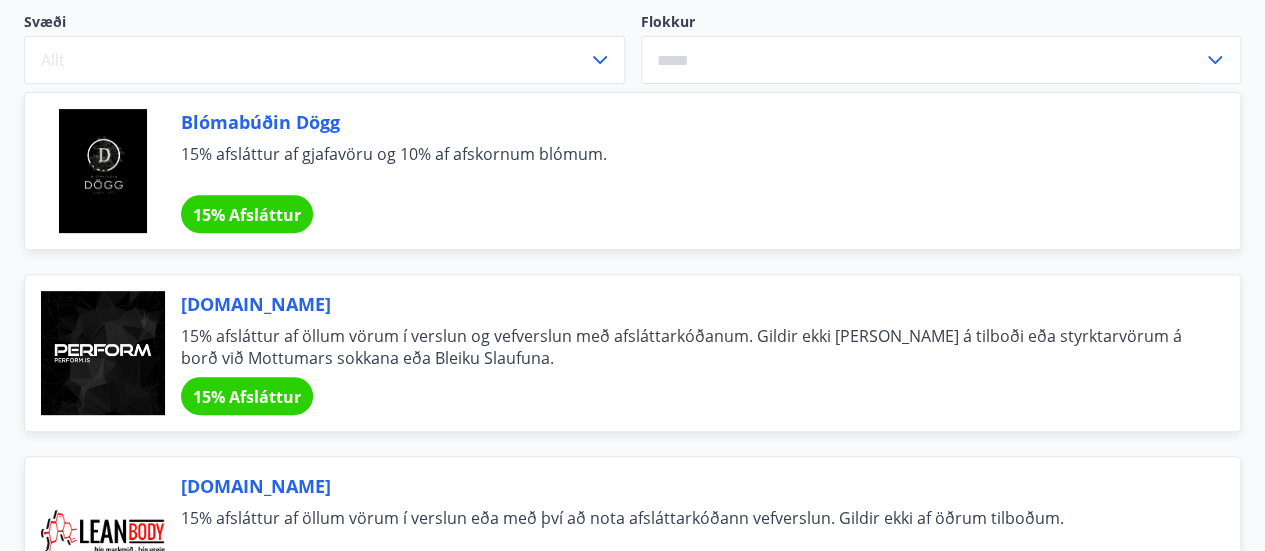 scroll, scrollTop: 0, scrollLeft: 0, axis: both 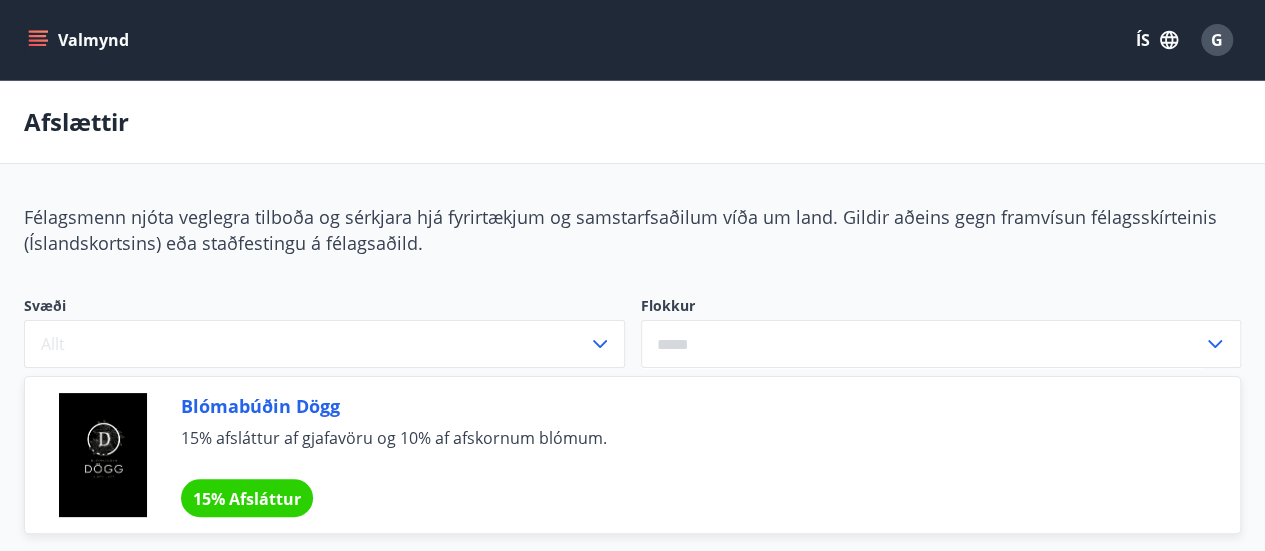 click 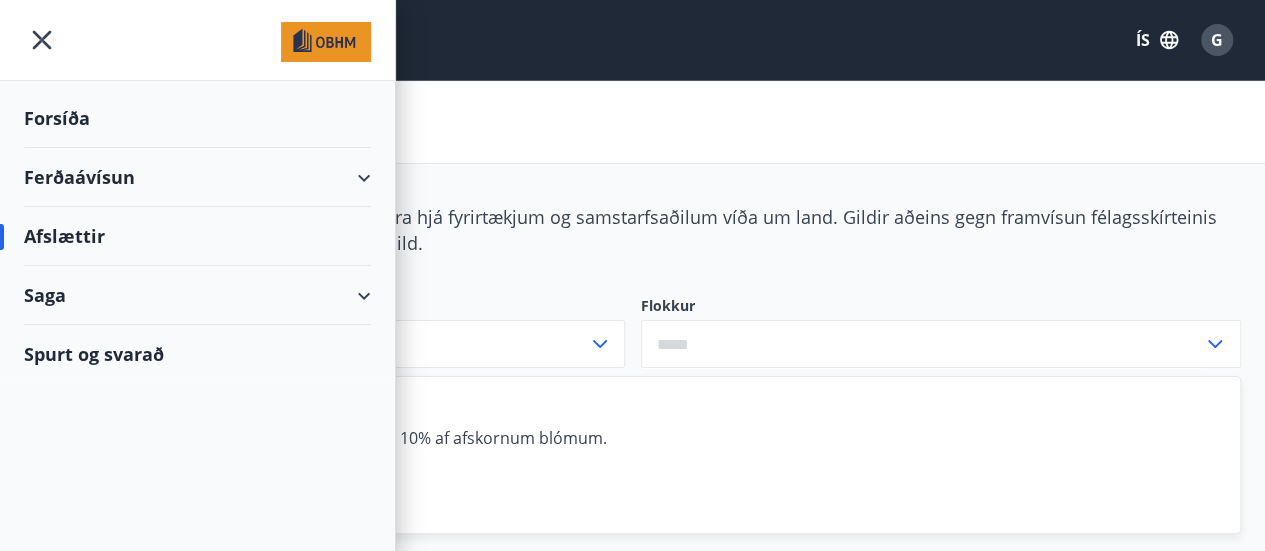 click on "Spurt og svarað" at bounding box center (197, 354) 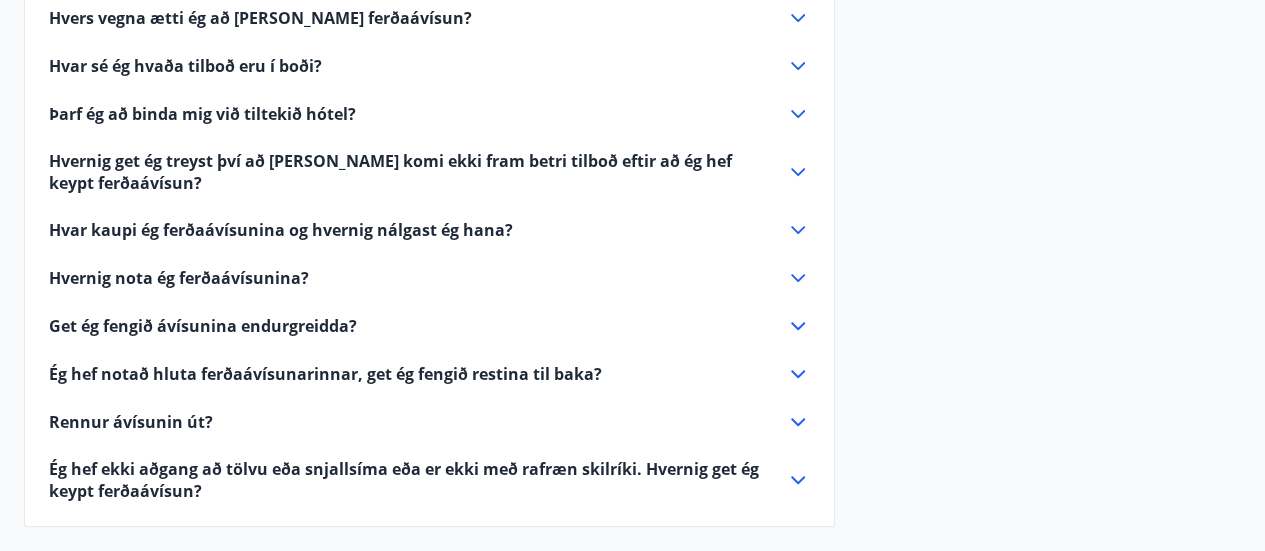 scroll, scrollTop: 348, scrollLeft: 0, axis: vertical 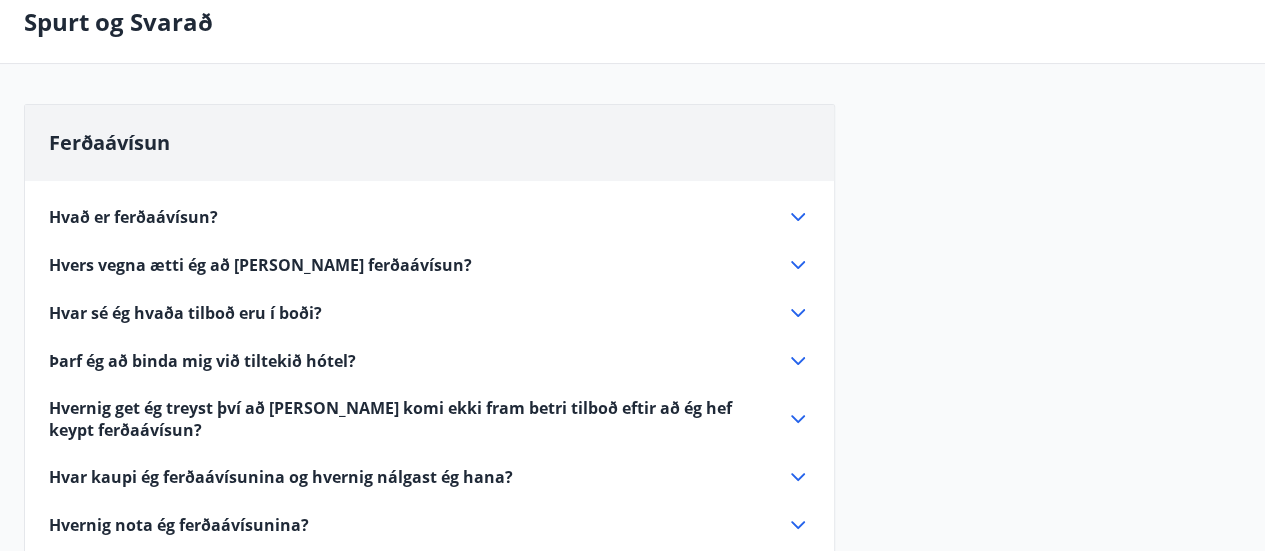 click 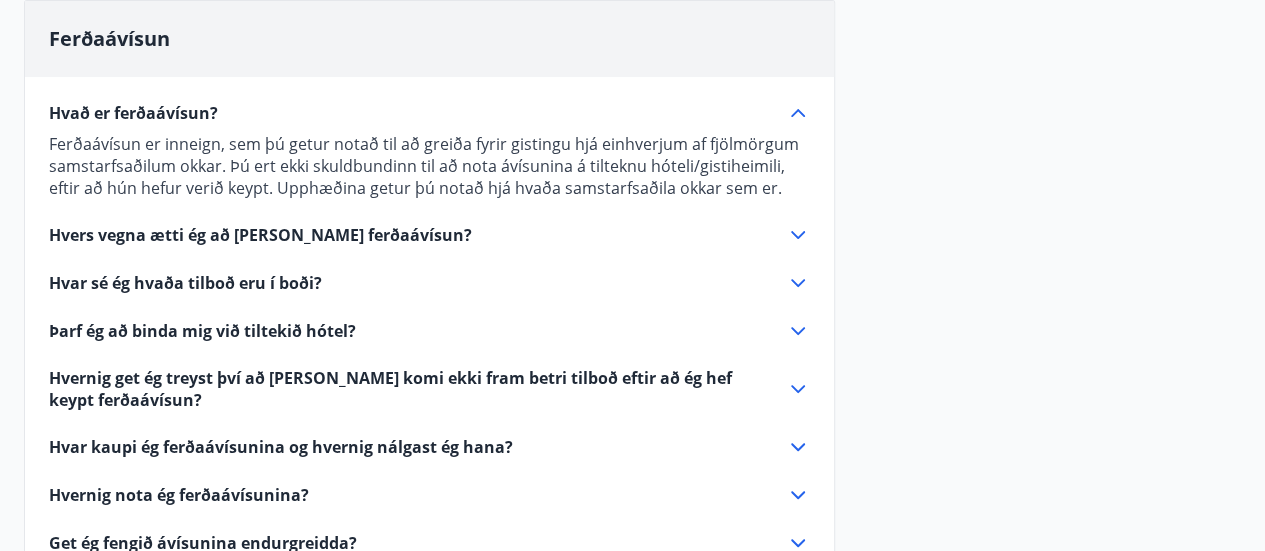 scroll, scrollTop: 205, scrollLeft: 0, axis: vertical 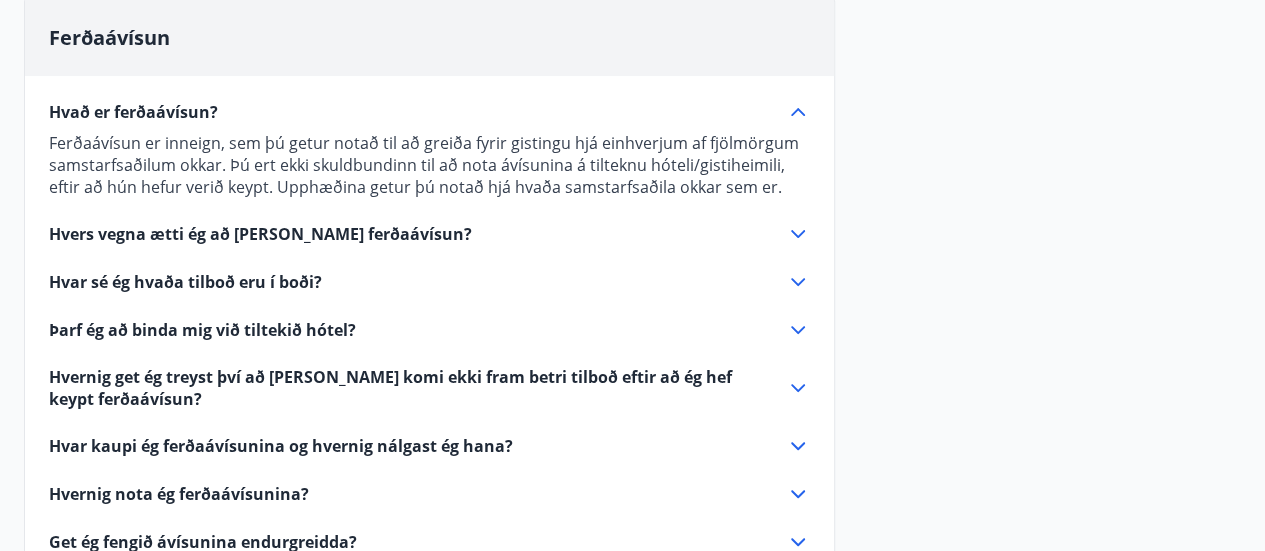 click 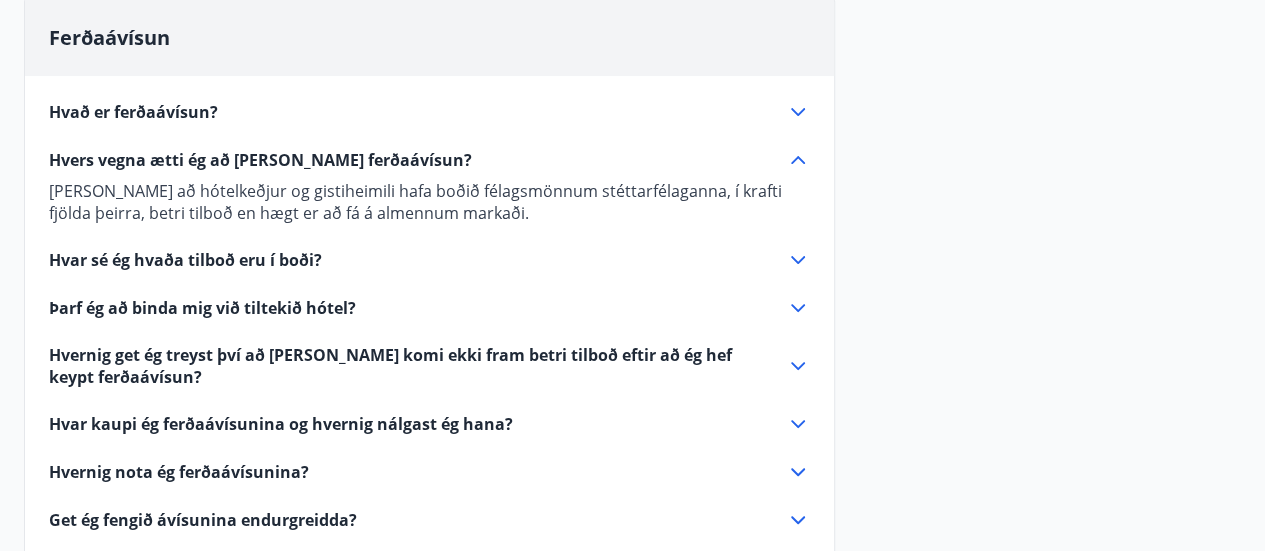 click 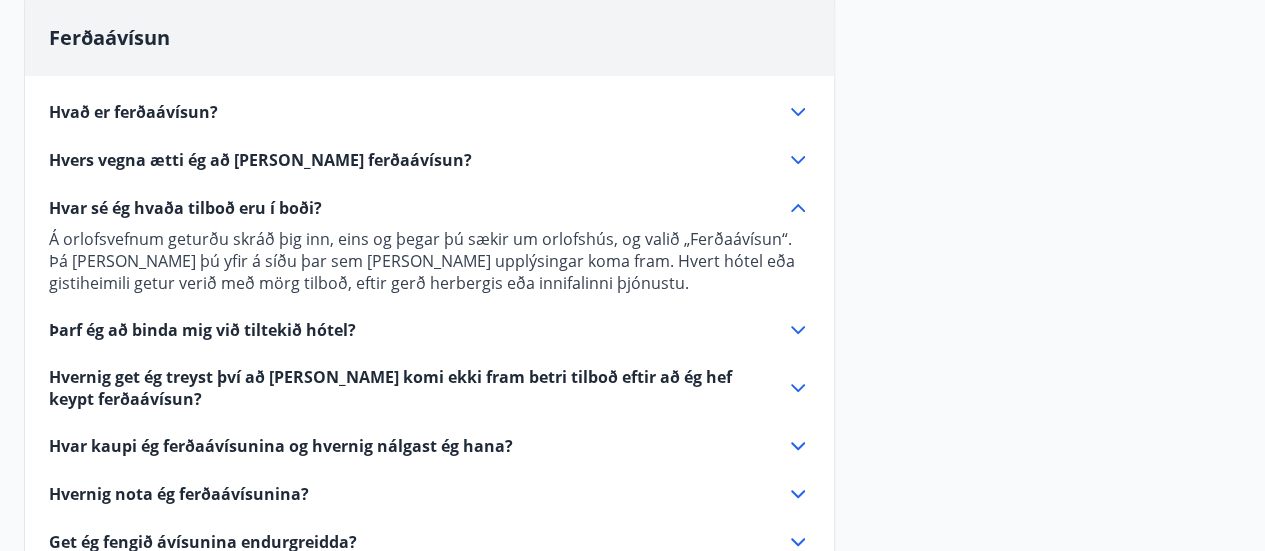 click 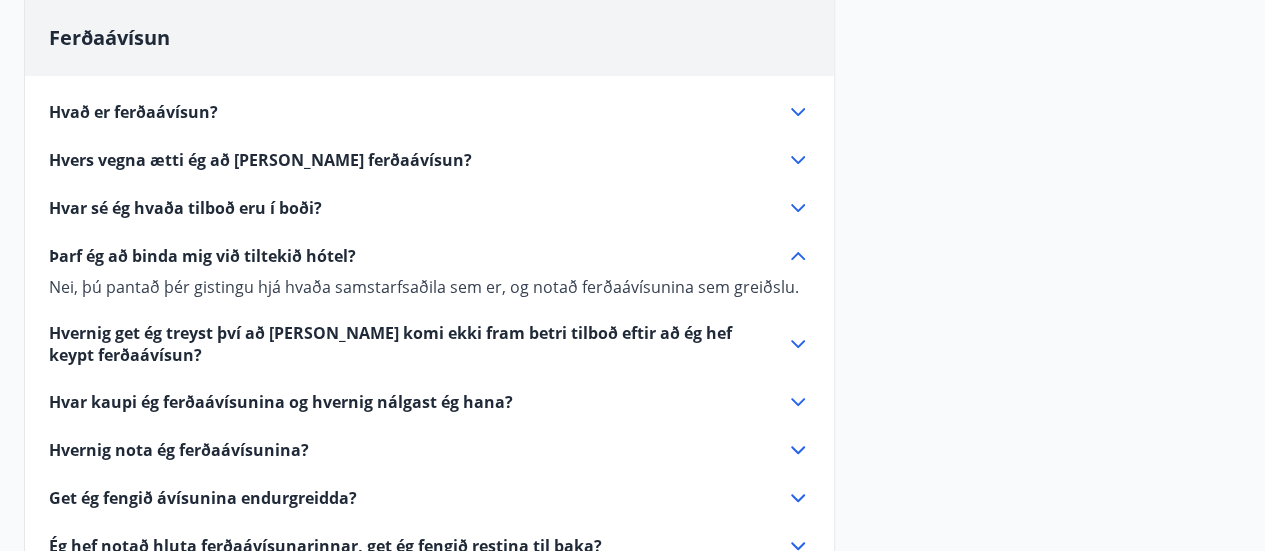 click 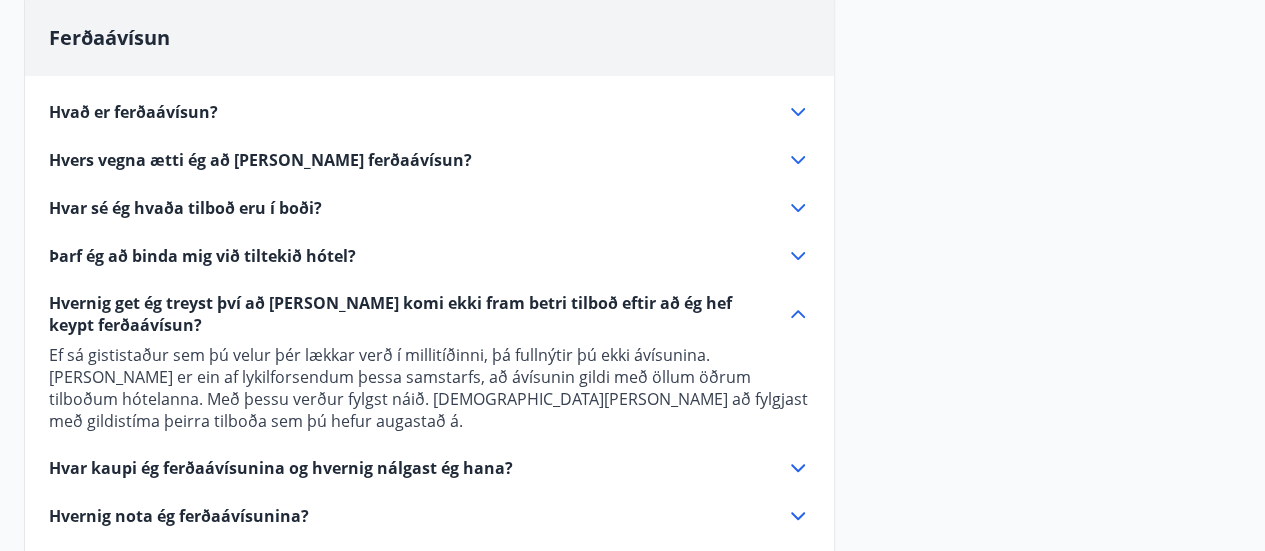click 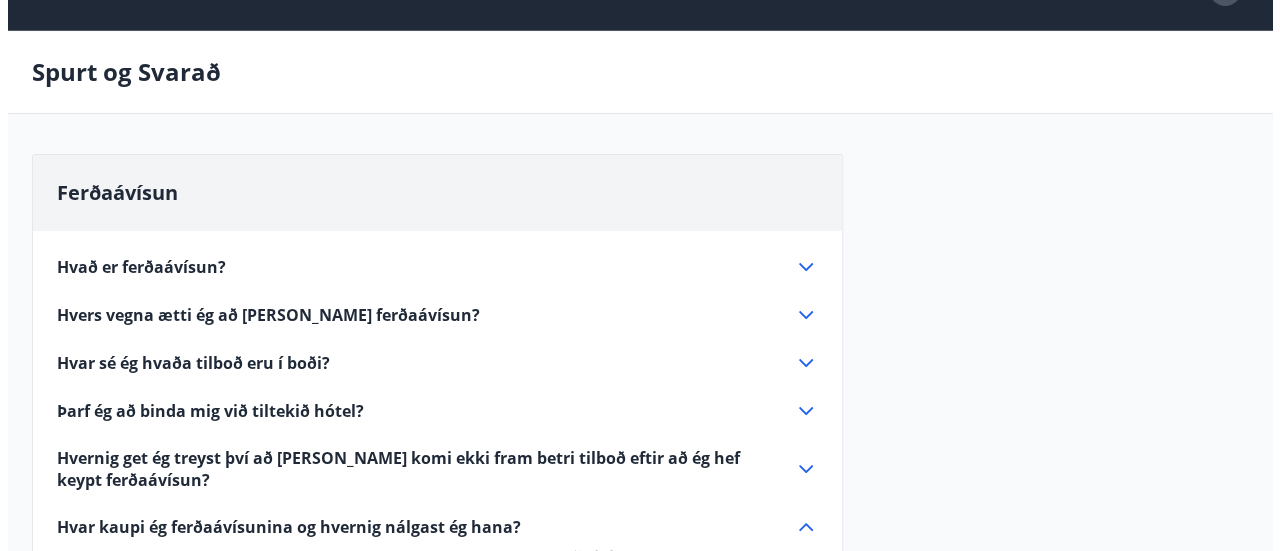 scroll, scrollTop: 0, scrollLeft: 0, axis: both 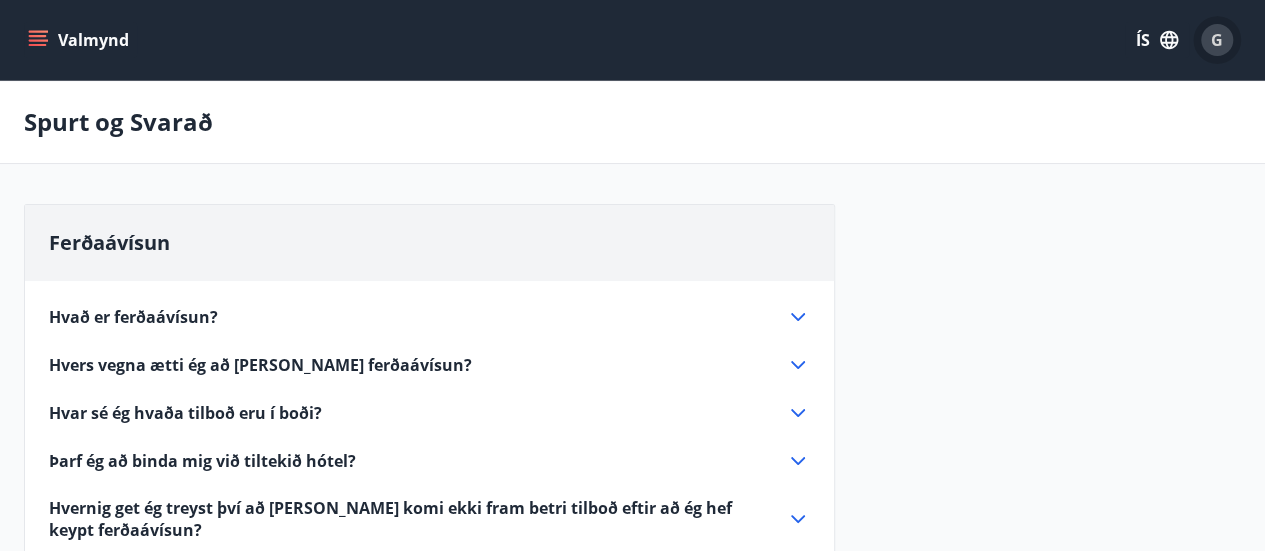 click on "G" at bounding box center [1217, 40] 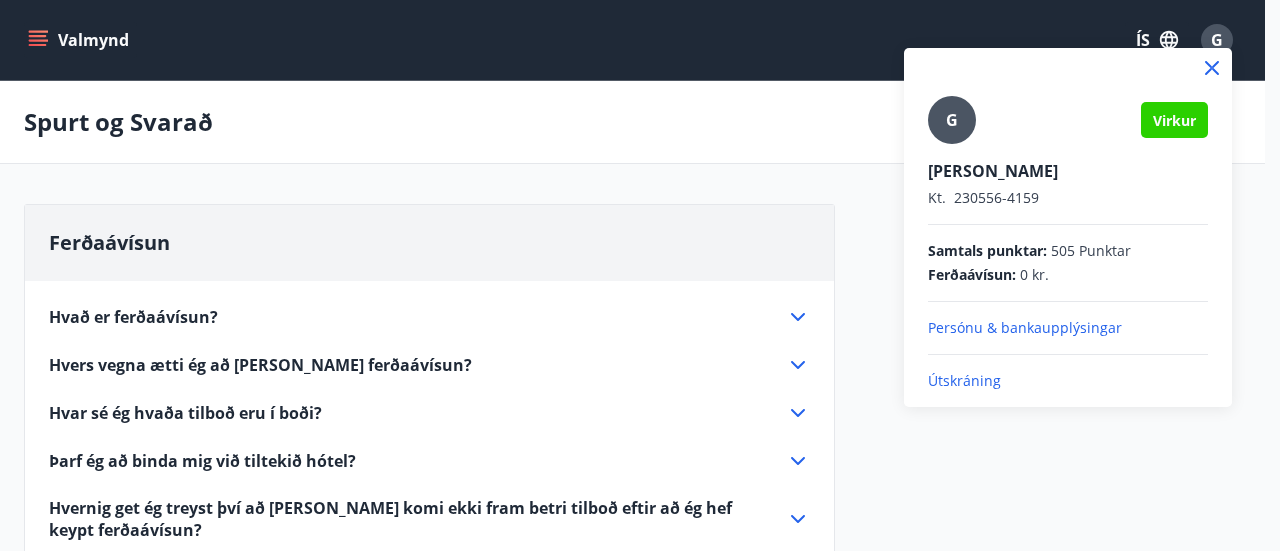 click on "Útskráning" at bounding box center [1068, 381] 